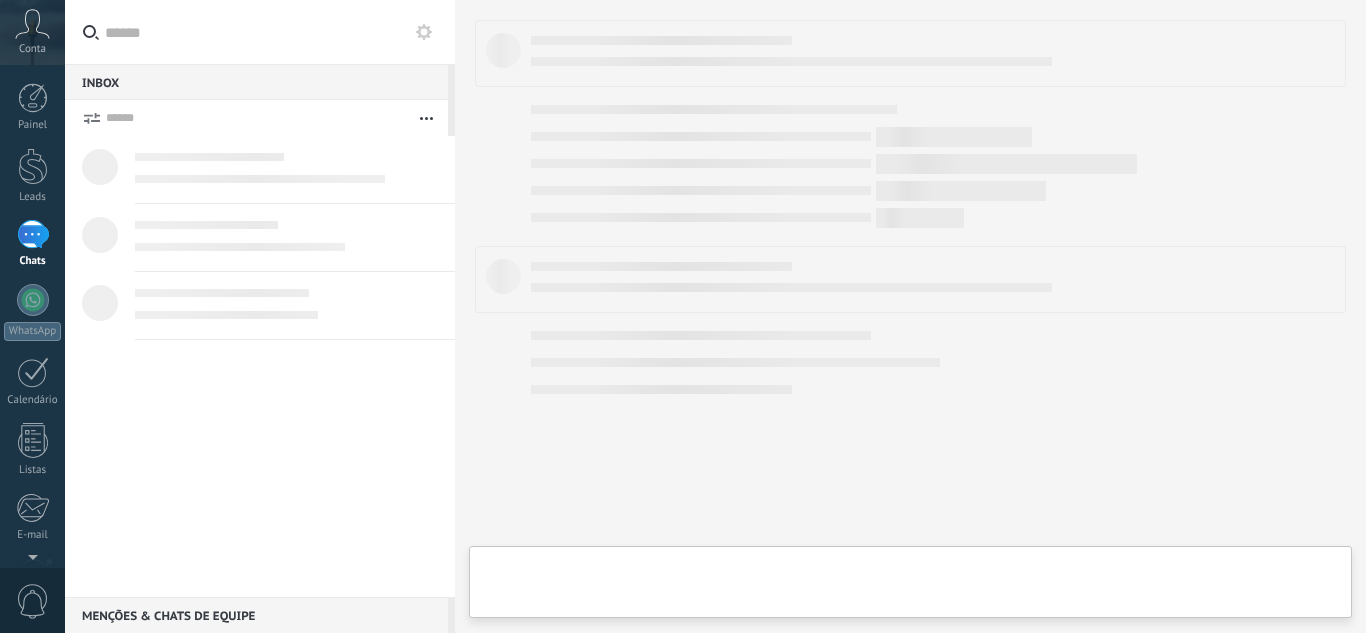 scroll, scrollTop: 0, scrollLeft: 0, axis: both 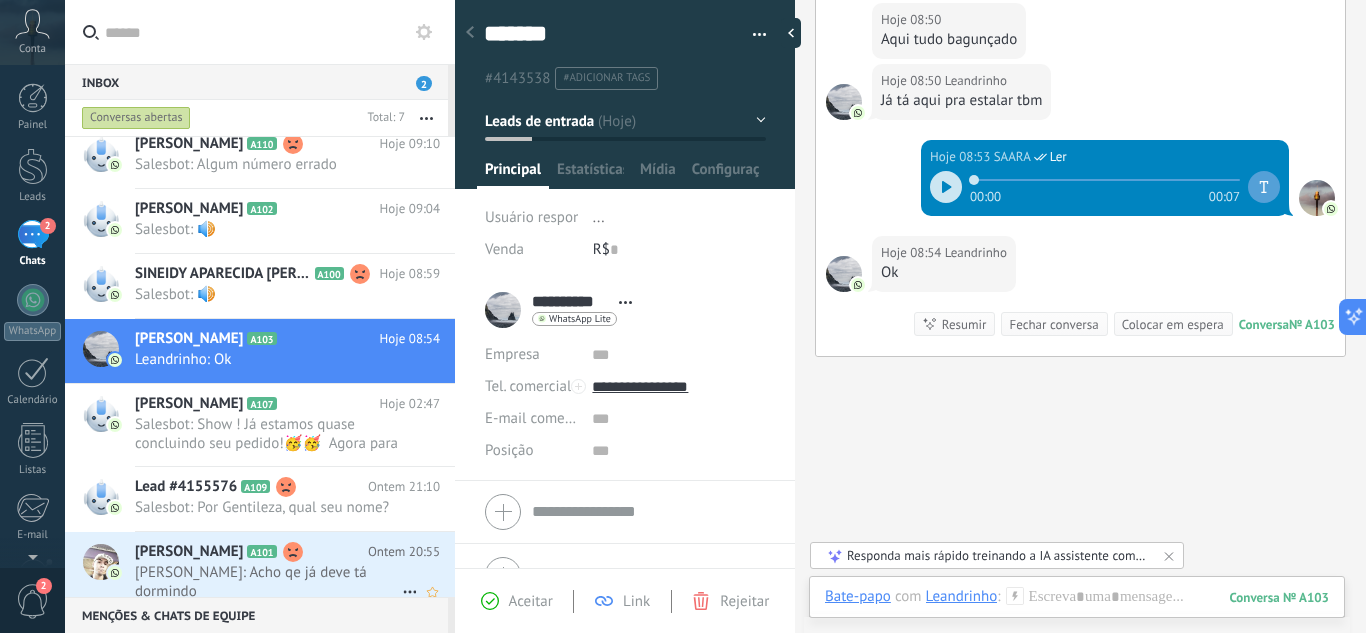 click on "Bruno
A101" at bounding box center (251, 552) 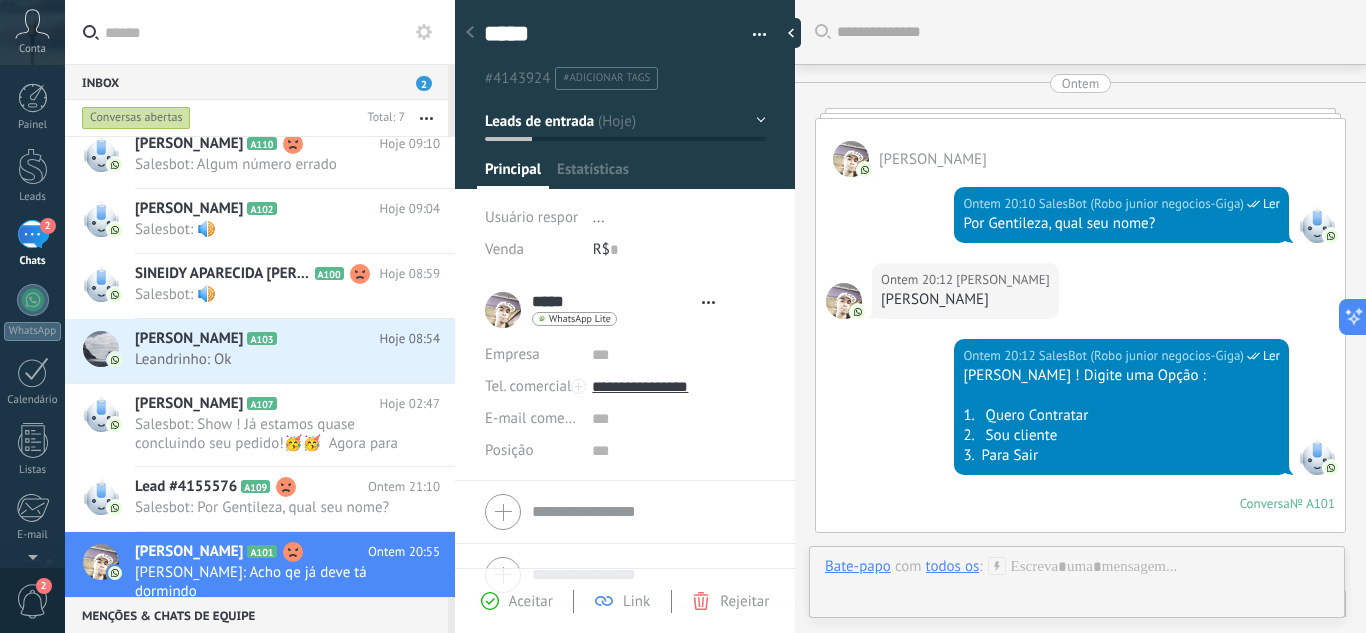 type on "*****" 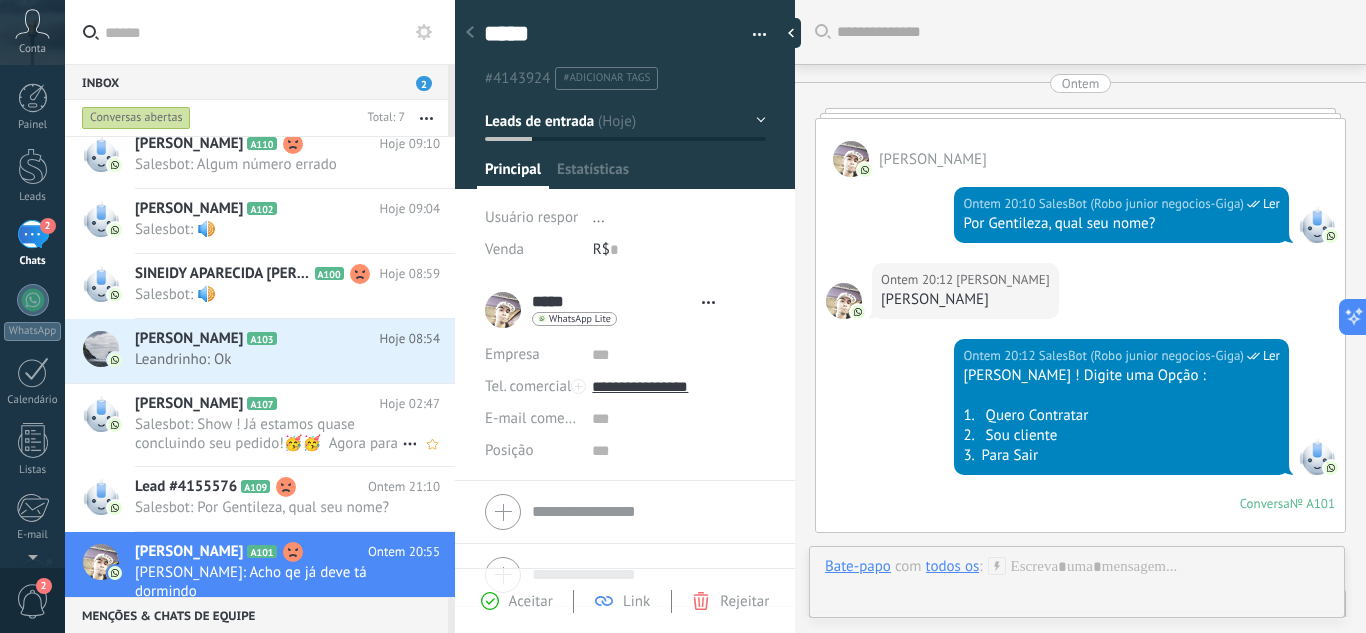 scroll, scrollTop: 1115, scrollLeft: 0, axis: vertical 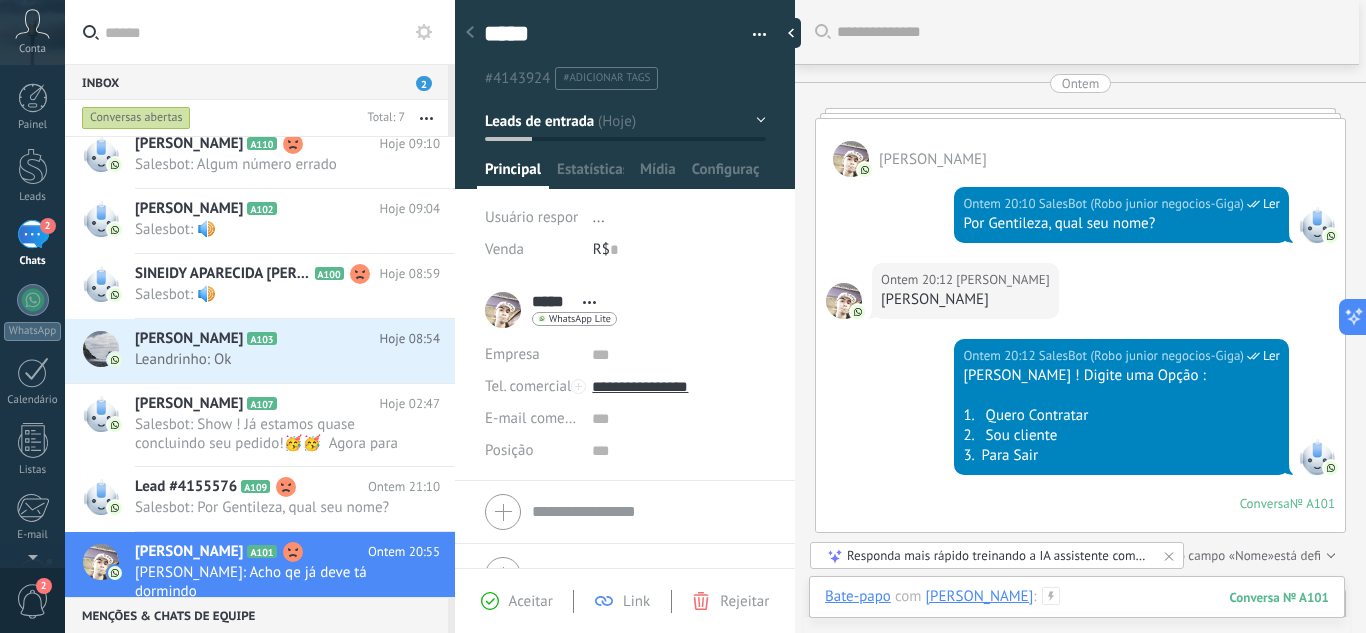 click at bounding box center (1077, 617) 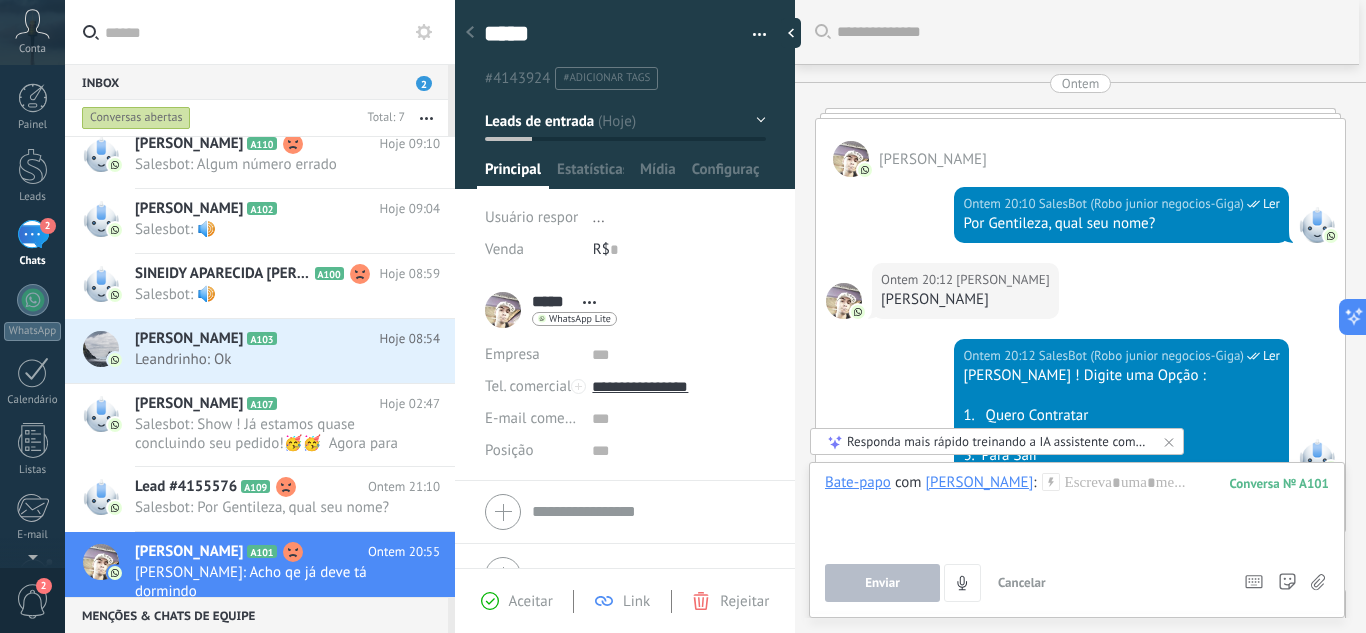 click on "Ontem 20:12 [PERSON_NAME]" at bounding box center [1080, 301] 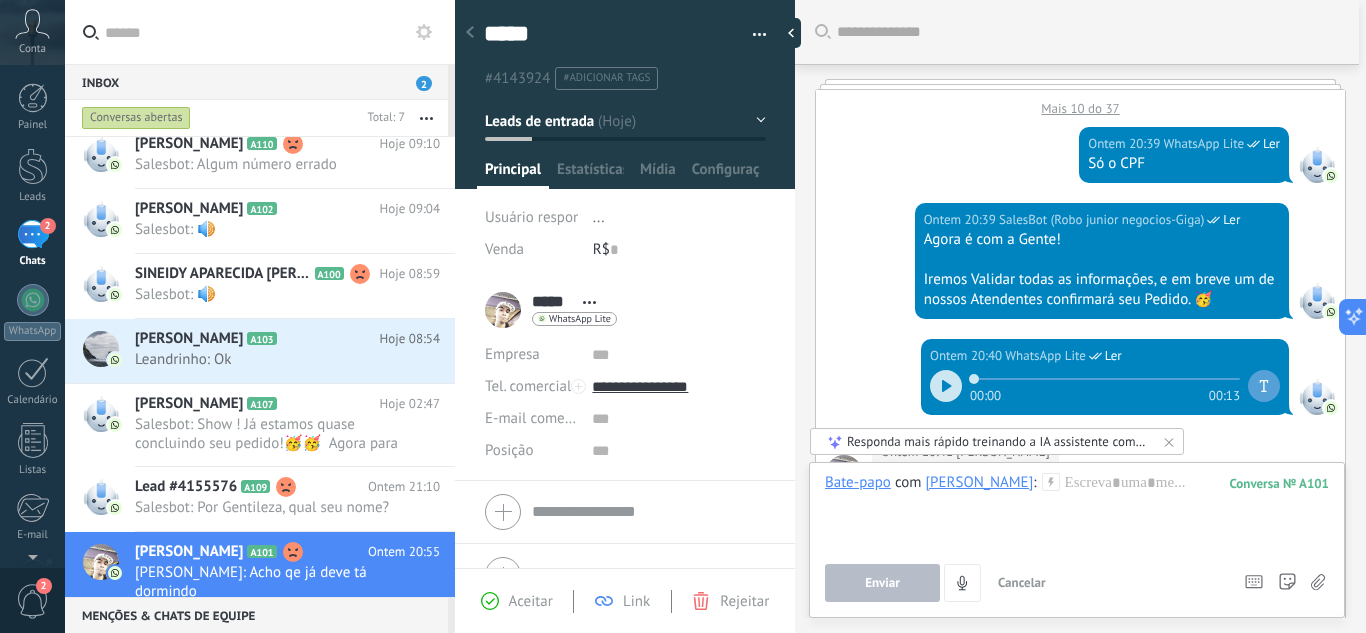 click on "Mais 10 do 37" at bounding box center (1080, 103) 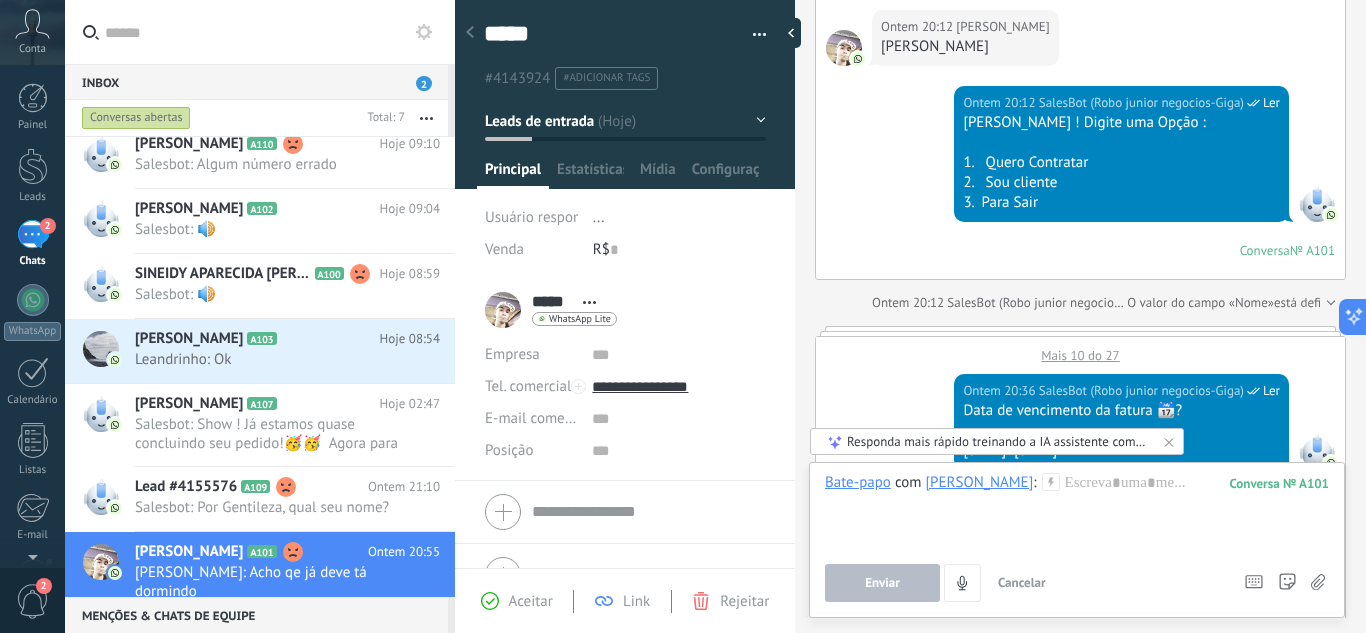 scroll, scrollTop: 400, scrollLeft: 0, axis: vertical 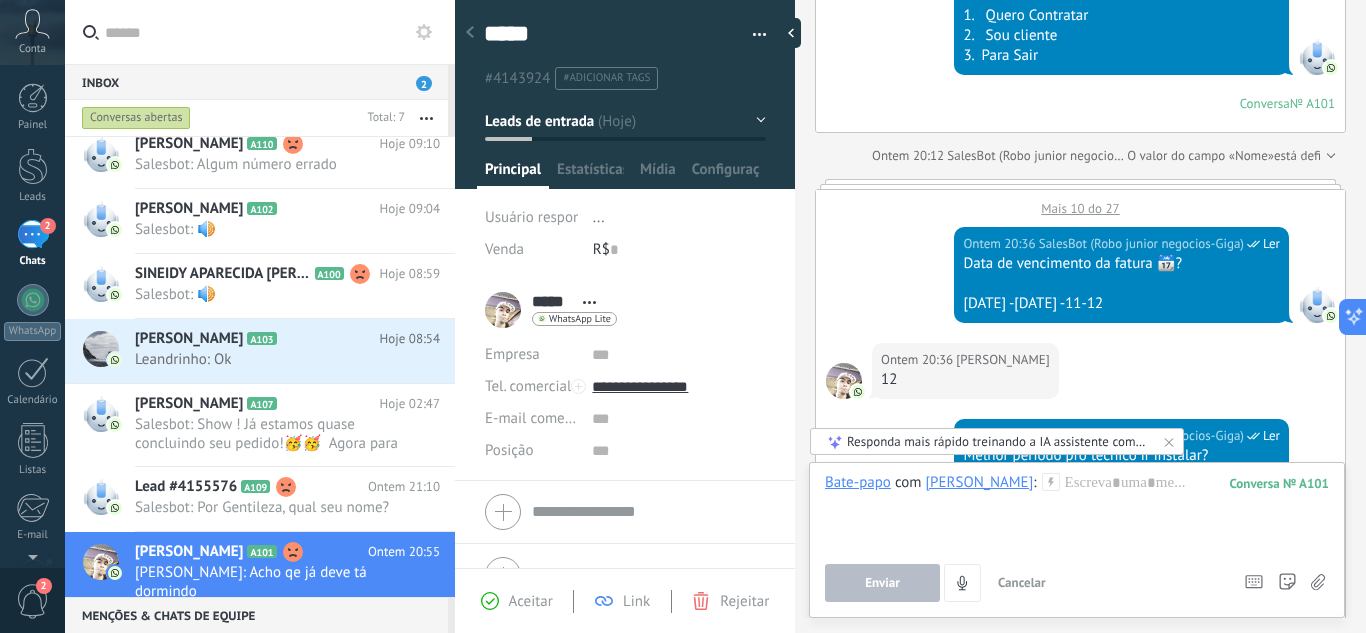 click on "Mais 10 do 27" at bounding box center (1080, 203) 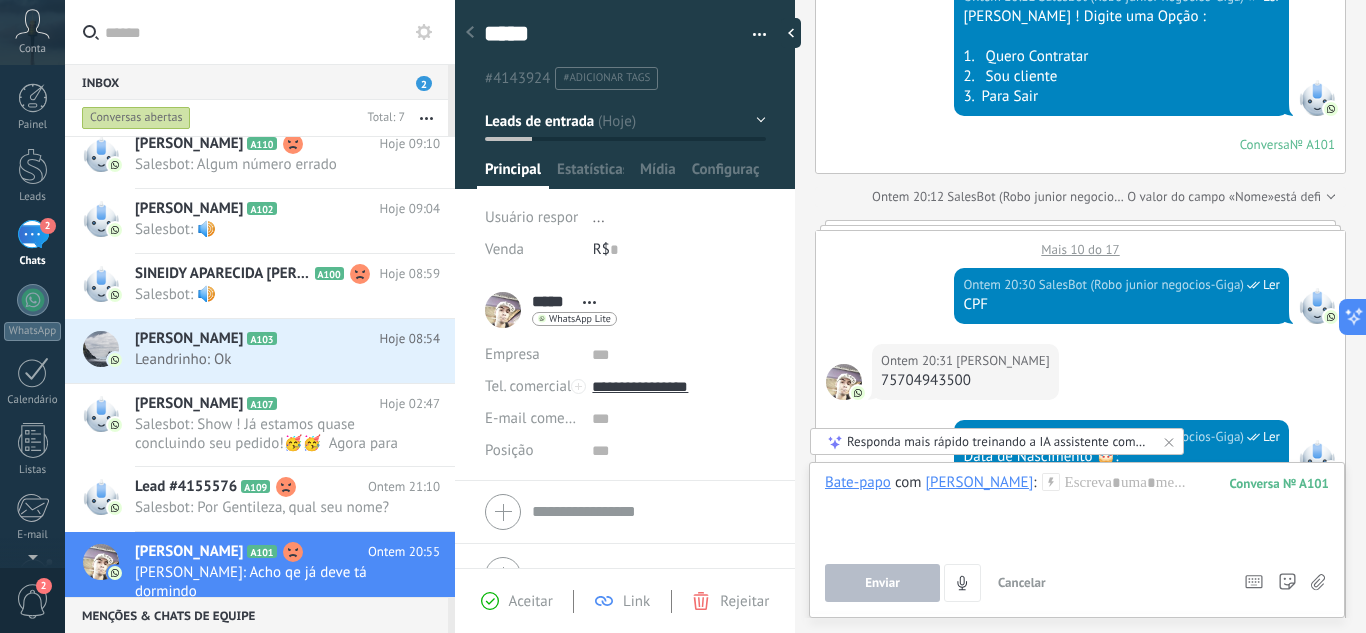 scroll, scrollTop: 360, scrollLeft: 0, axis: vertical 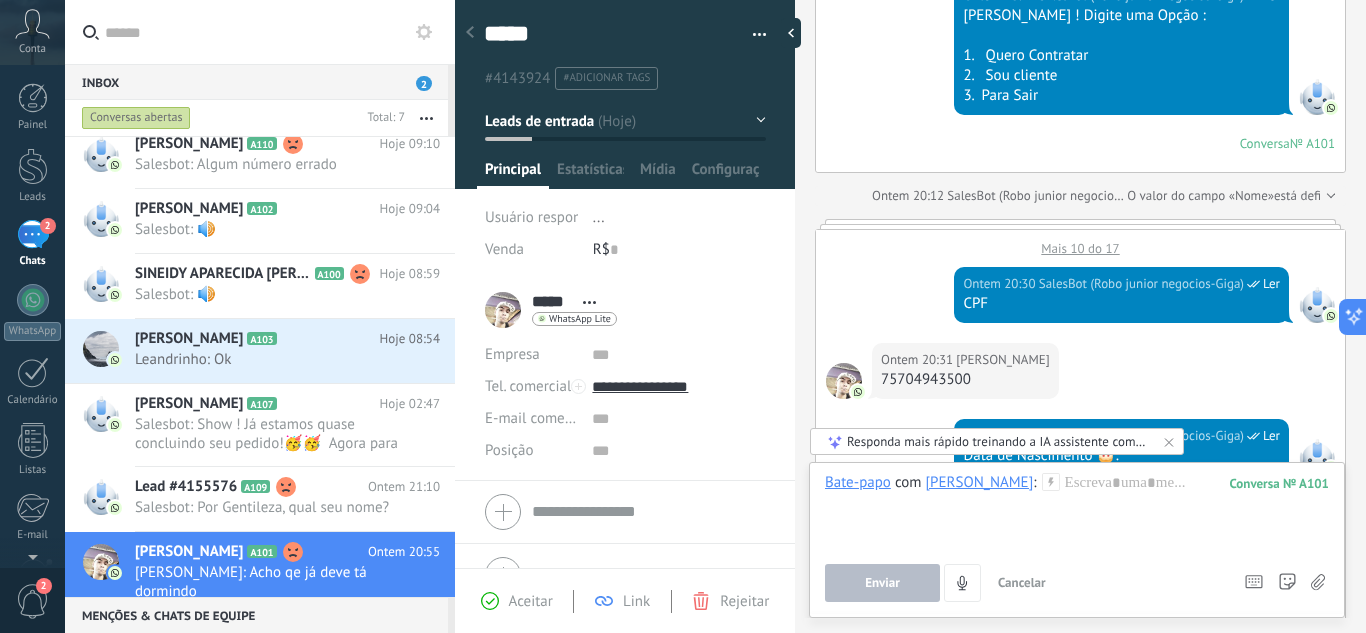 click on "Mais 10 do 17" at bounding box center (1080, 243) 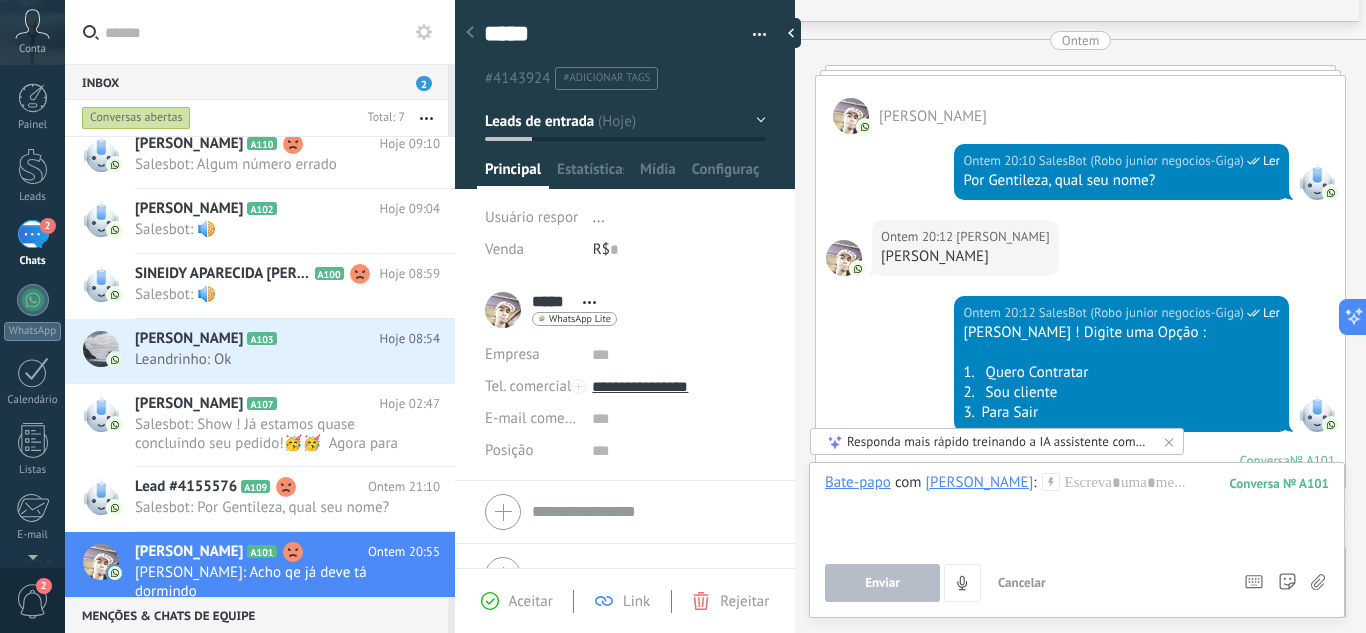 scroll, scrollTop: 0, scrollLeft: 0, axis: both 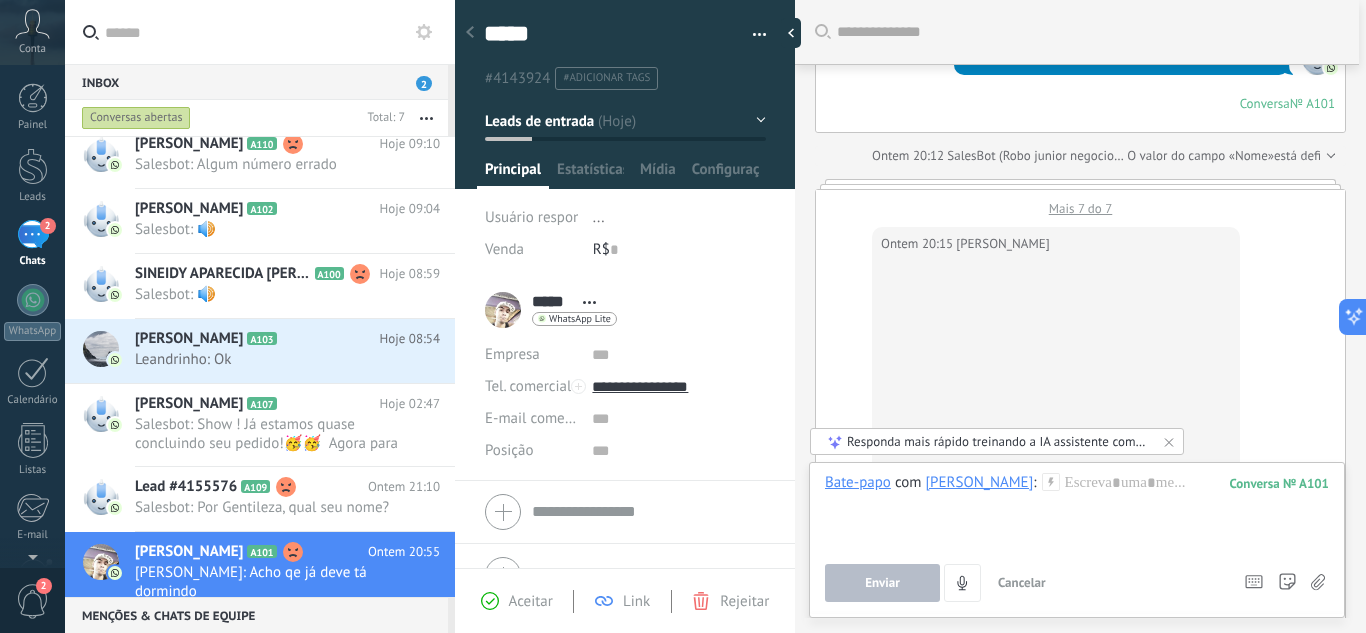 click on "Mais 7 do 7" at bounding box center [1080, 203] 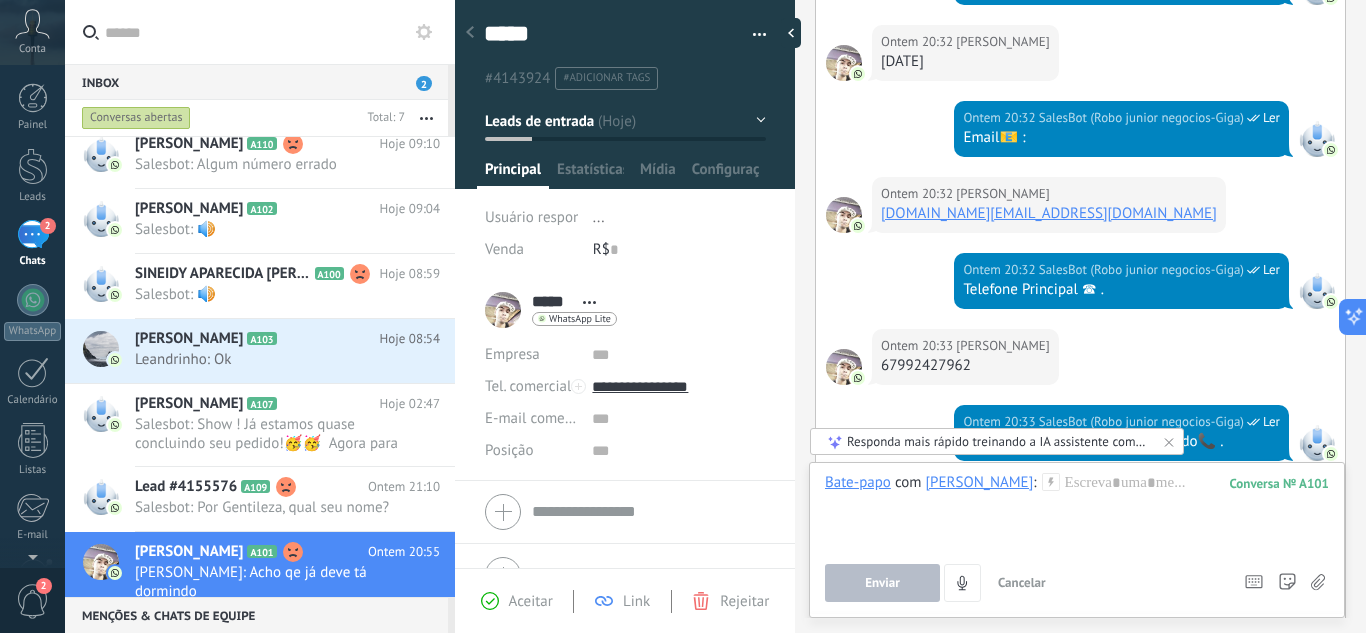 scroll, scrollTop: 2510, scrollLeft: 0, axis: vertical 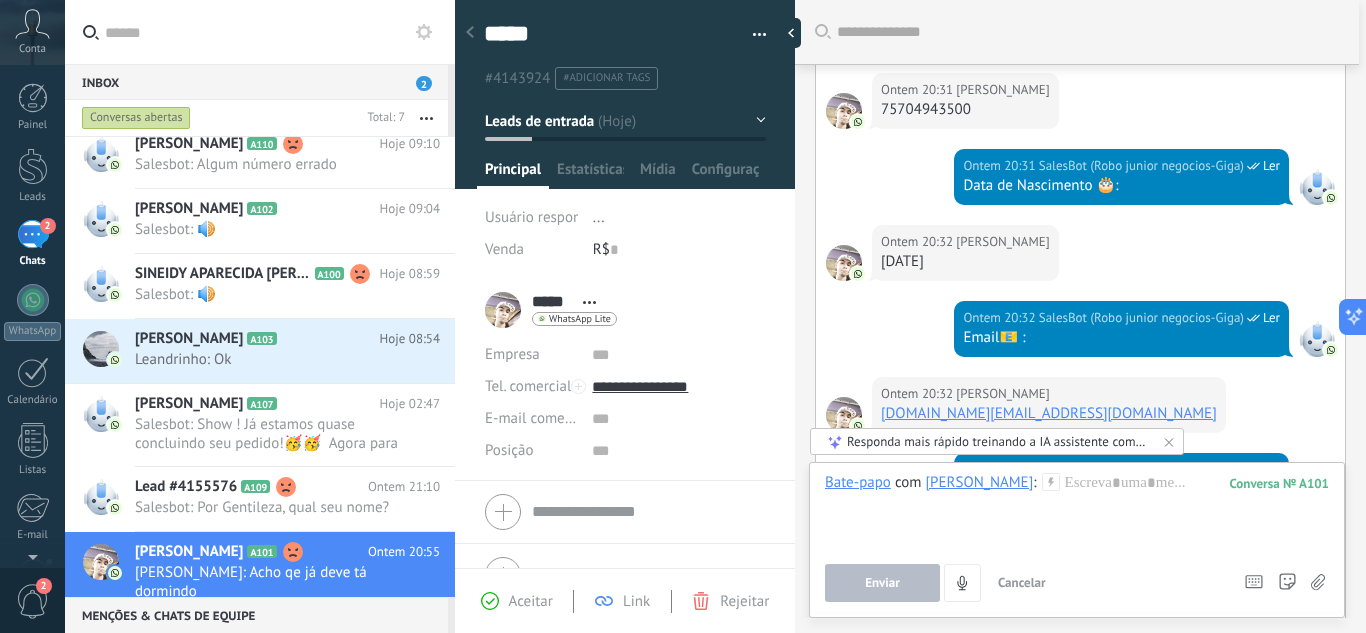 click on "75704943500" at bounding box center (965, 110) 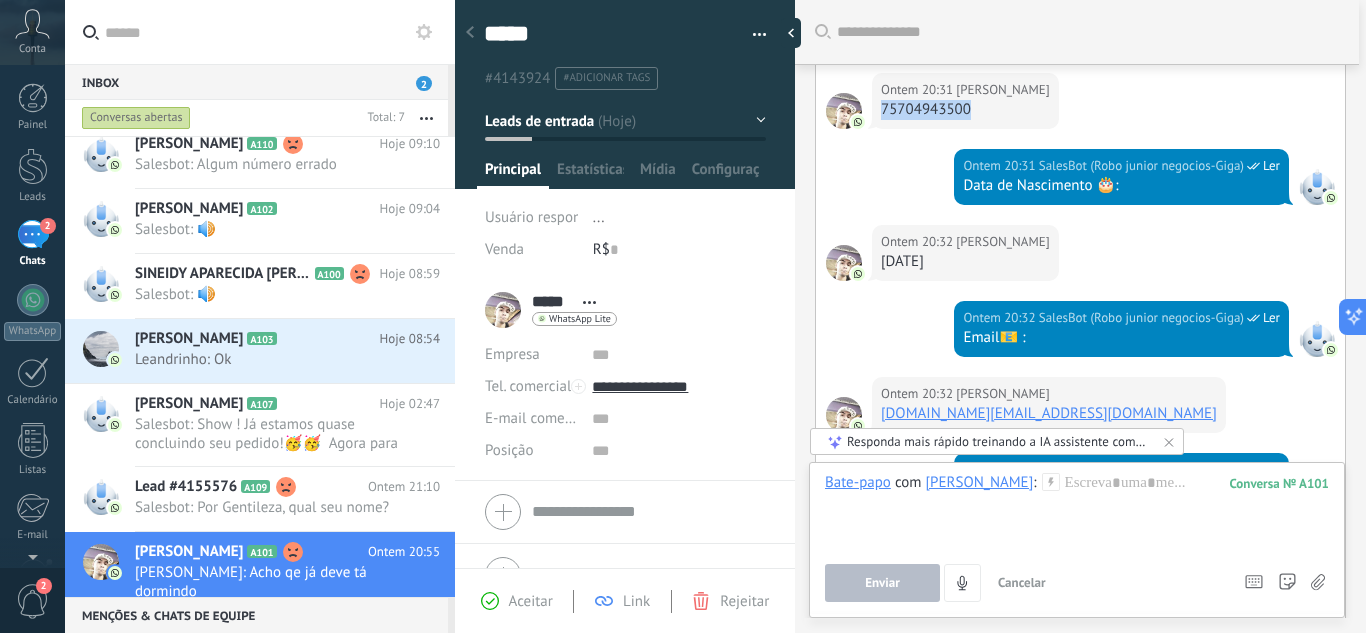 click on "75704943500" at bounding box center [965, 110] 